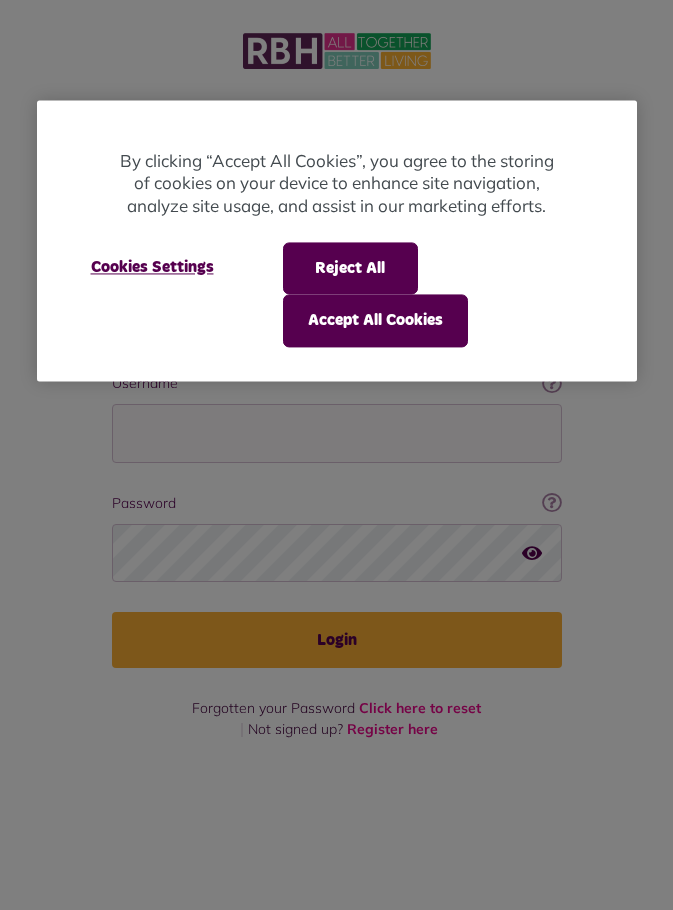scroll, scrollTop: 0, scrollLeft: 0, axis: both 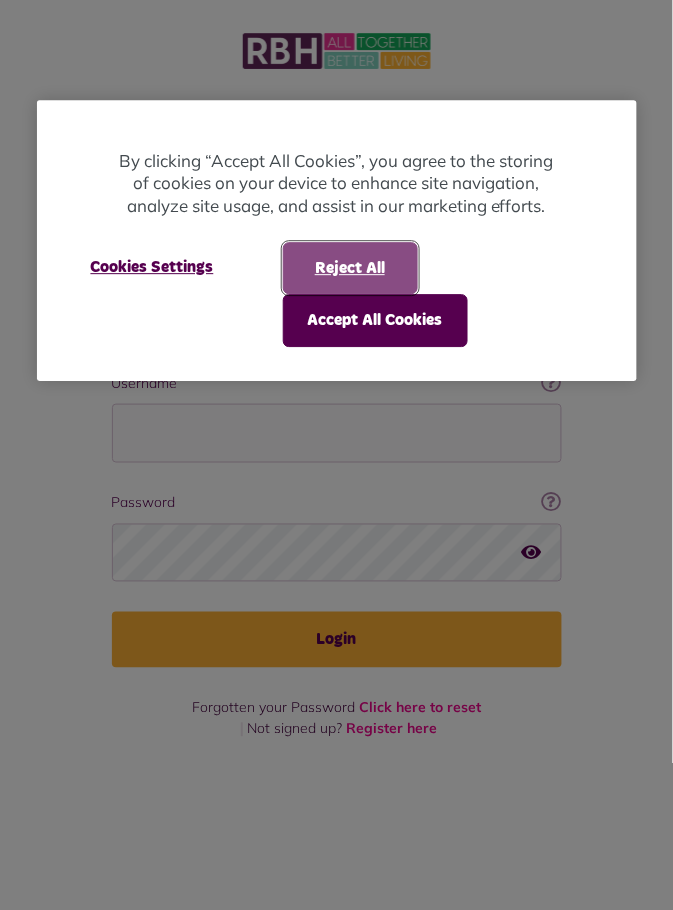click on "Reject All" at bounding box center (350, 268) 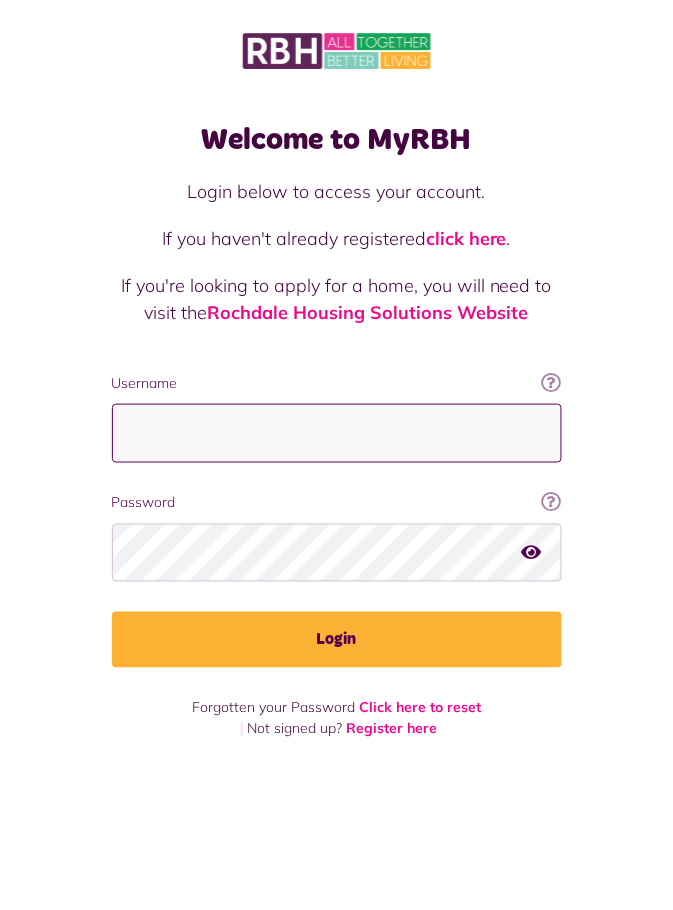 click on "Username" at bounding box center (337, 433) 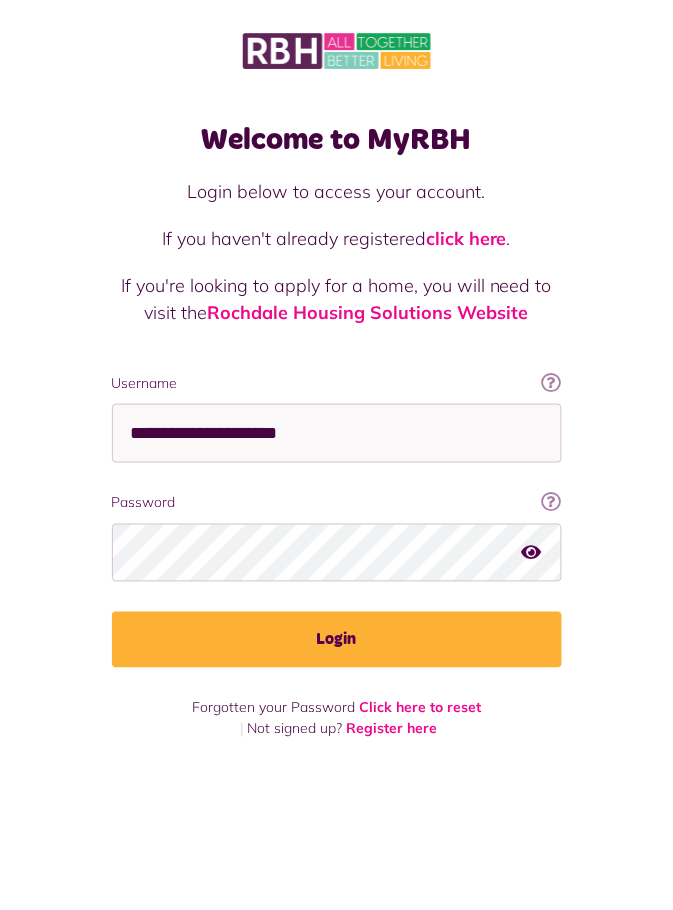 click on "Login" at bounding box center [337, 640] 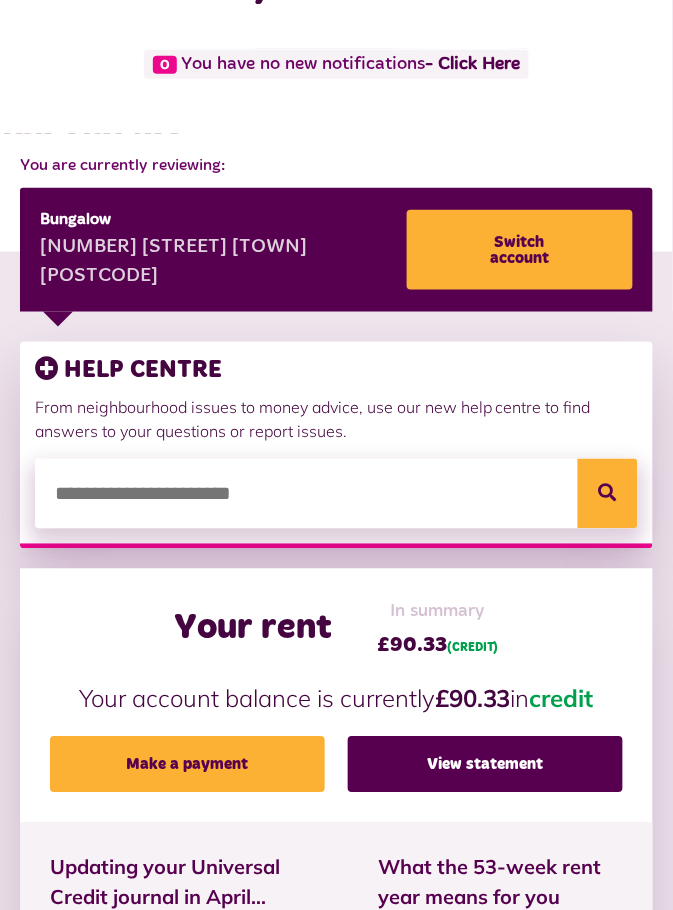 scroll, scrollTop: 0, scrollLeft: 0, axis: both 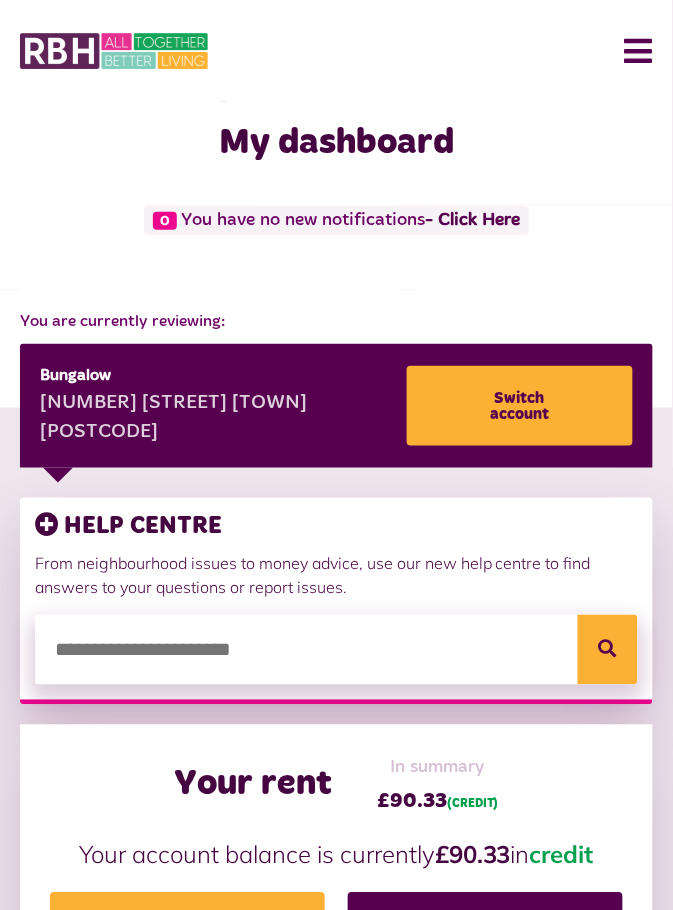 click on "Menu" at bounding box center (631, 51) 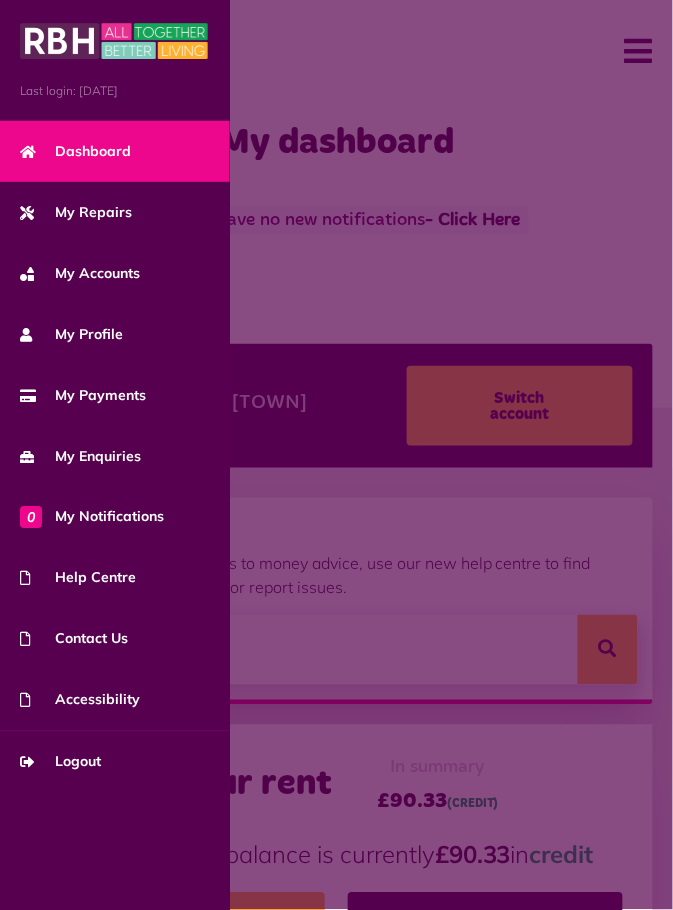 click on "My Repairs" at bounding box center (76, 212) 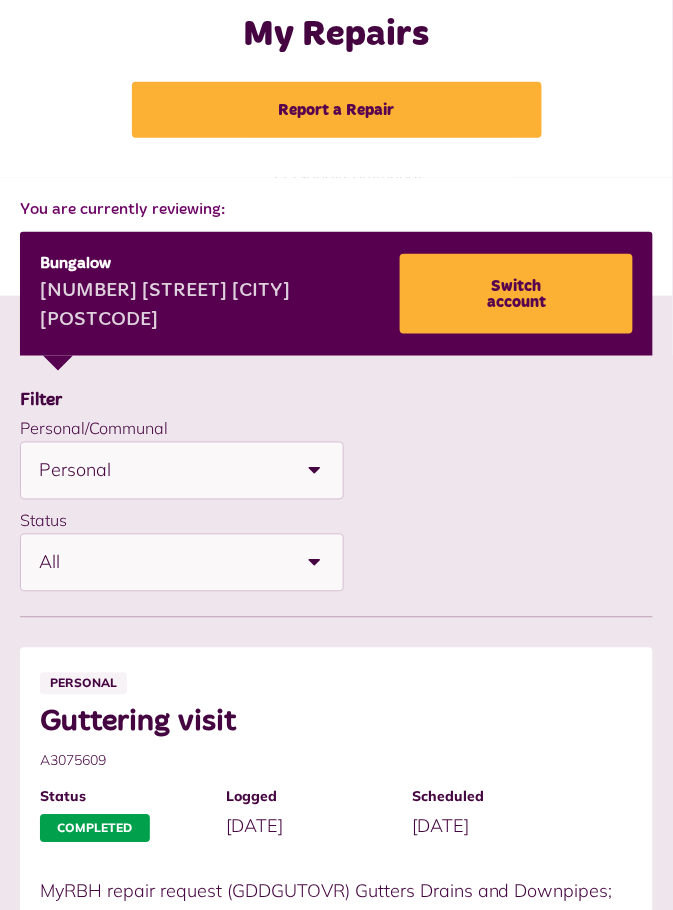 scroll, scrollTop: 0, scrollLeft: 0, axis: both 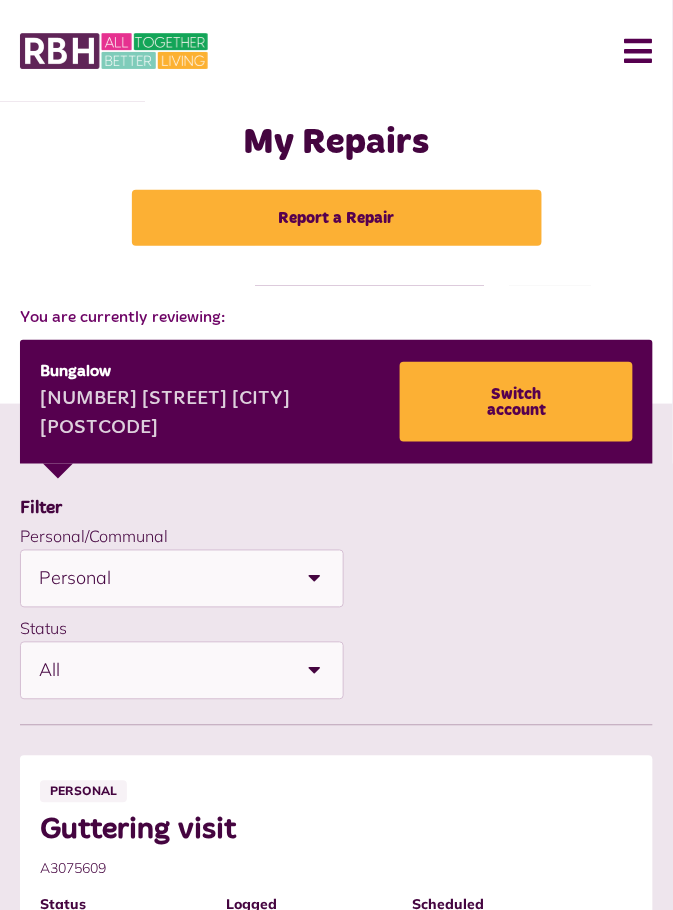 click on "Report a Repair" at bounding box center [337, 218] 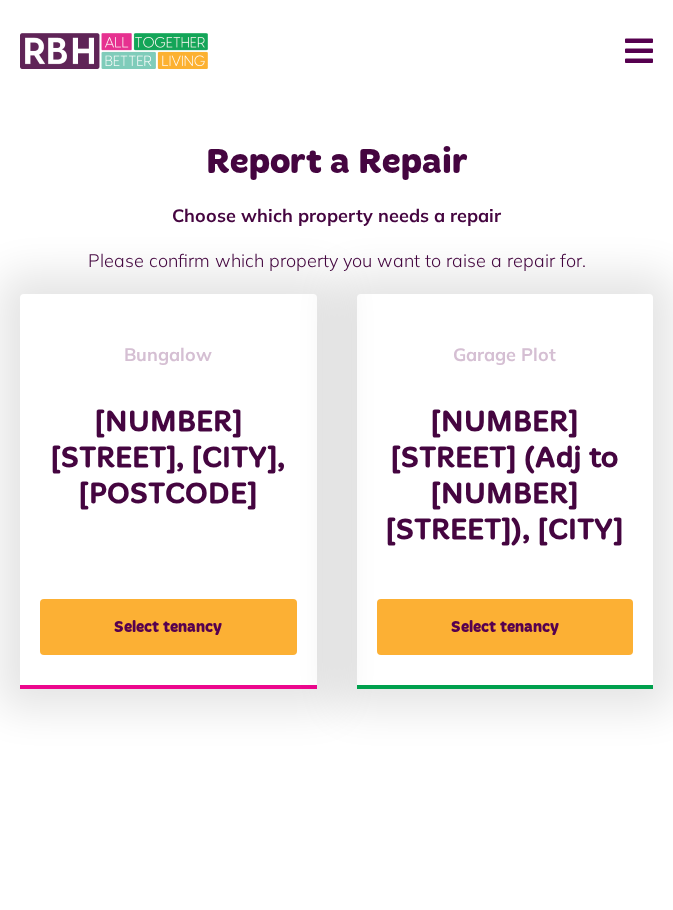 scroll, scrollTop: 0, scrollLeft: 0, axis: both 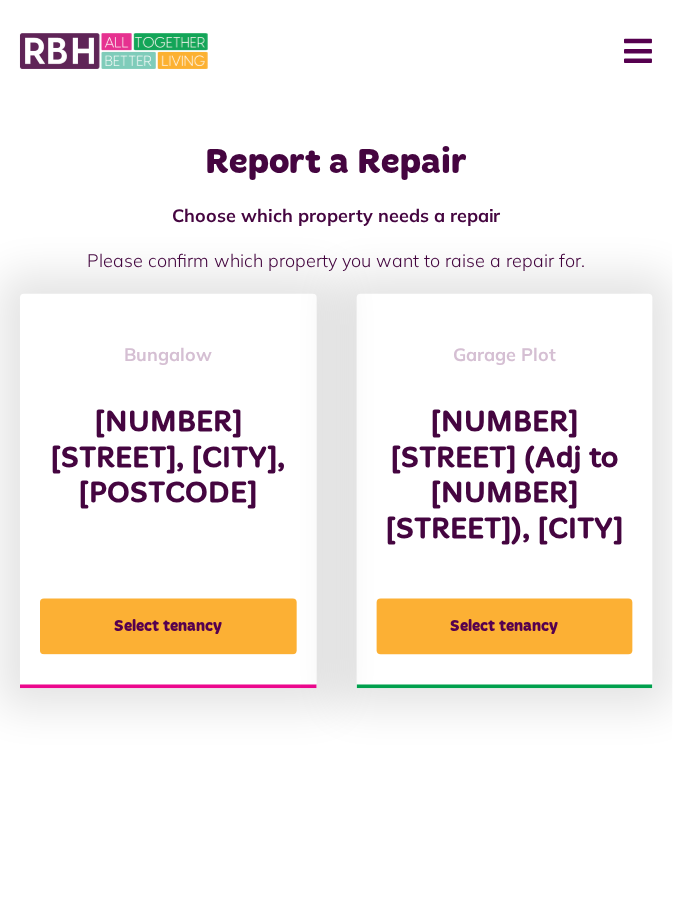 click on "Select tenancy" 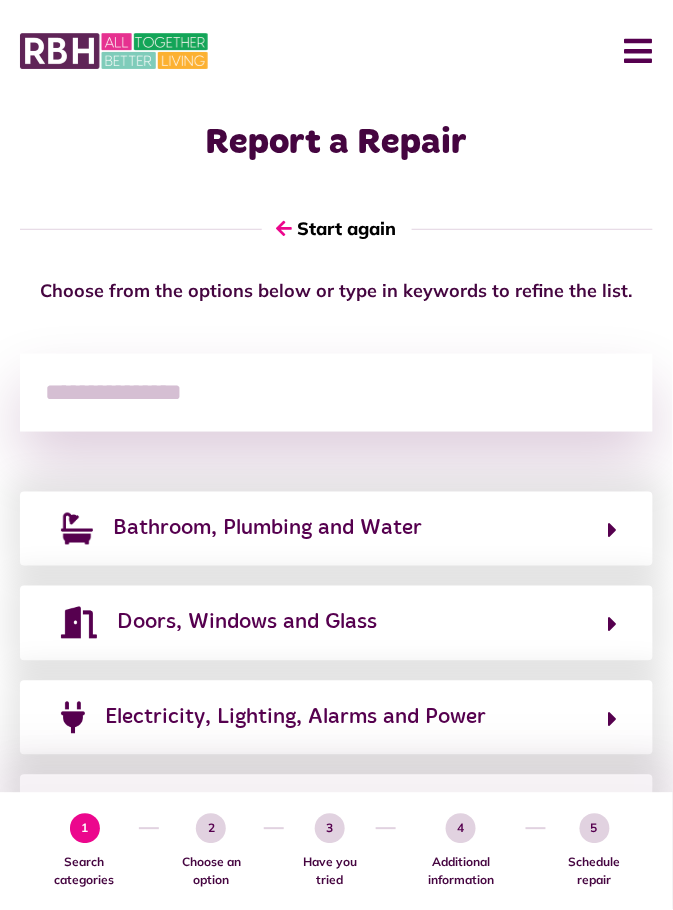 click on "Bathroom, Plumbing and Water" 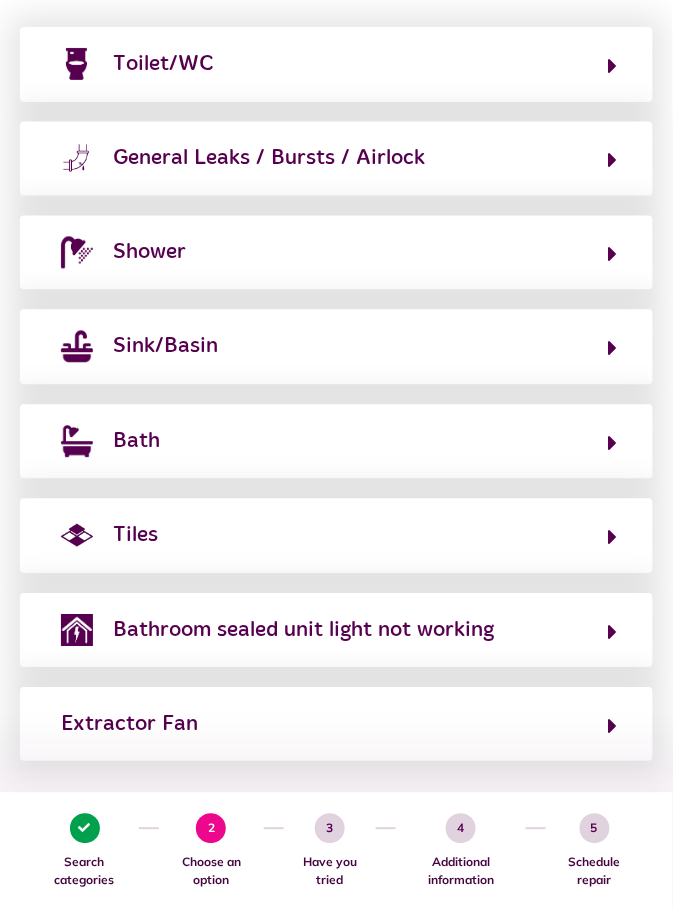 scroll, scrollTop: 380, scrollLeft: 0, axis: vertical 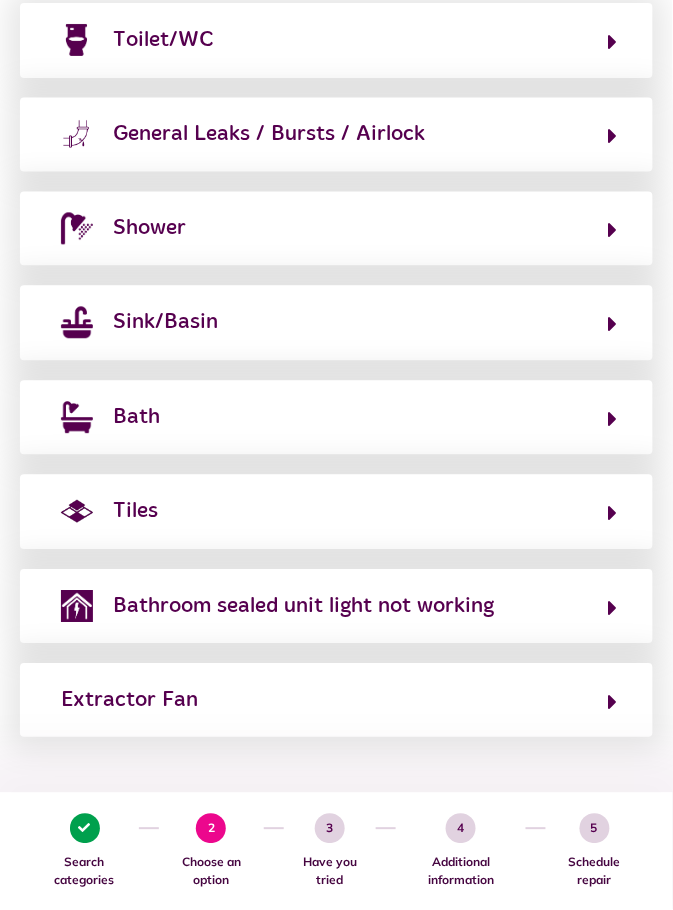 click on "Not sure? Go back" 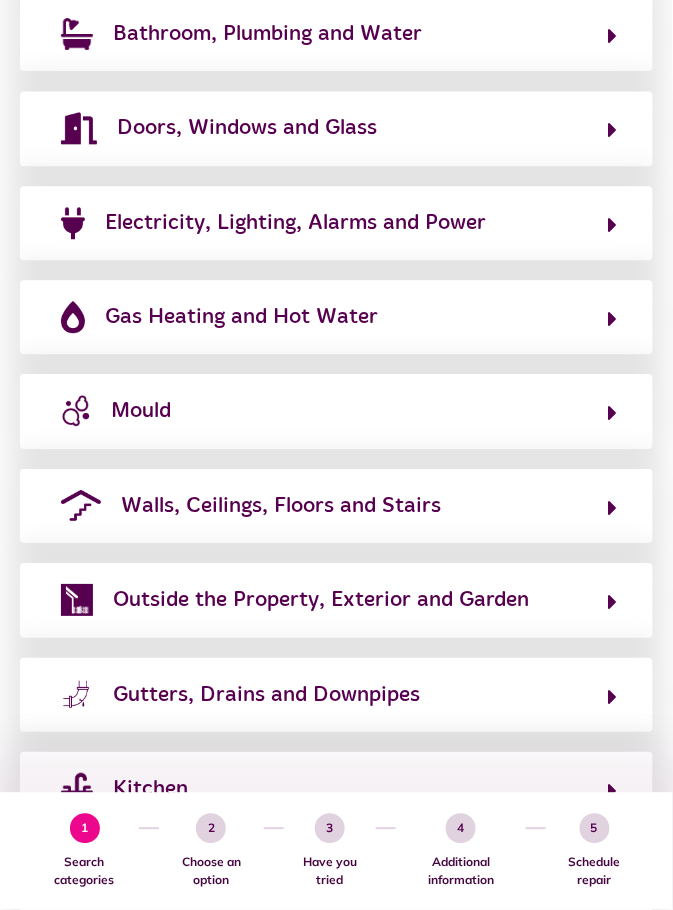 scroll, scrollTop: 496, scrollLeft: 0, axis: vertical 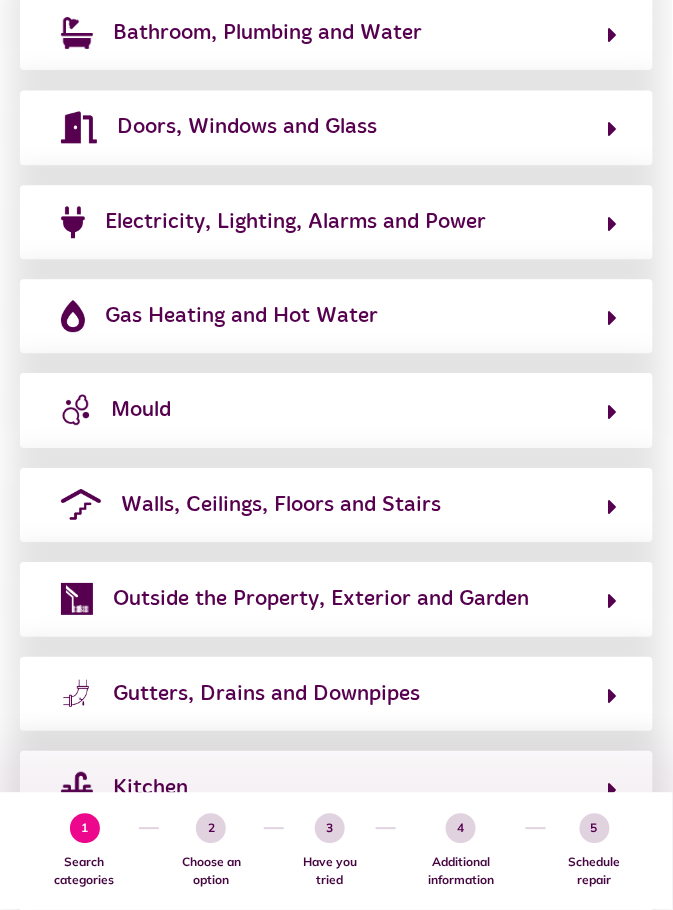 click on "Gutters, Drains and Downpipes" 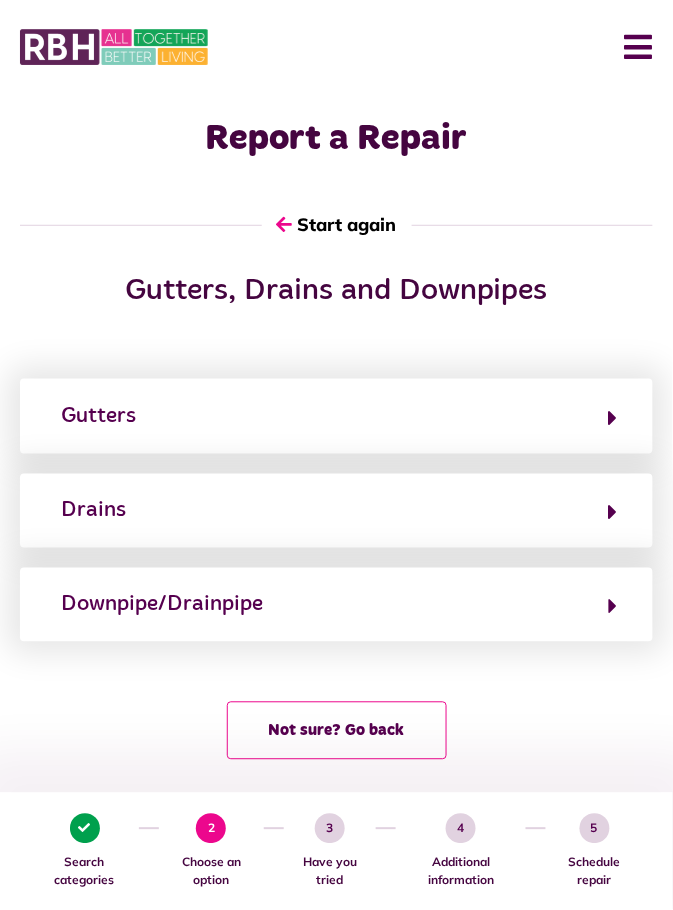 scroll, scrollTop: 0, scrollLeft: 0, axis: both 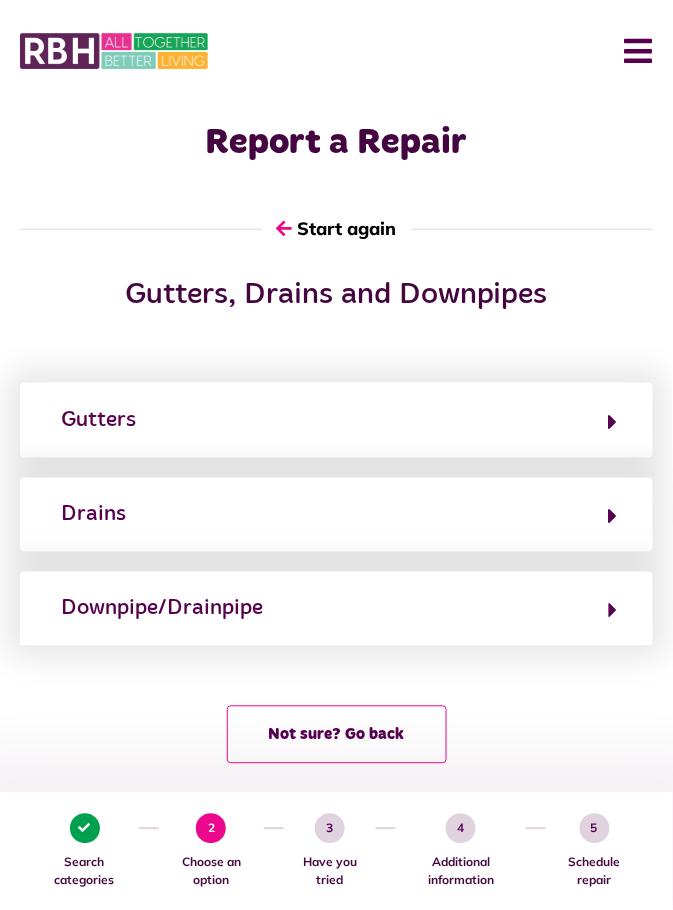 click 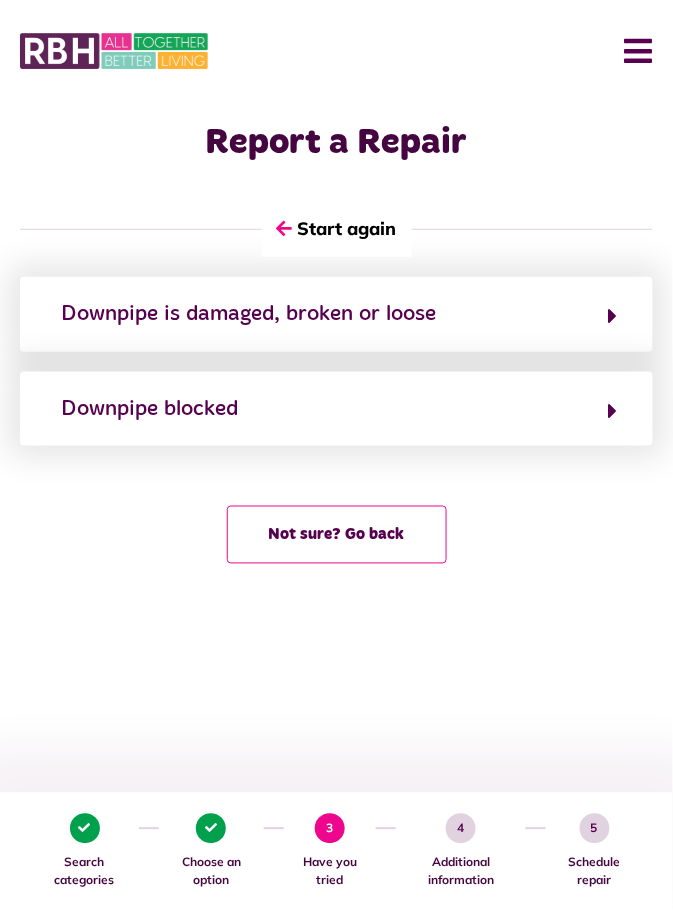 click 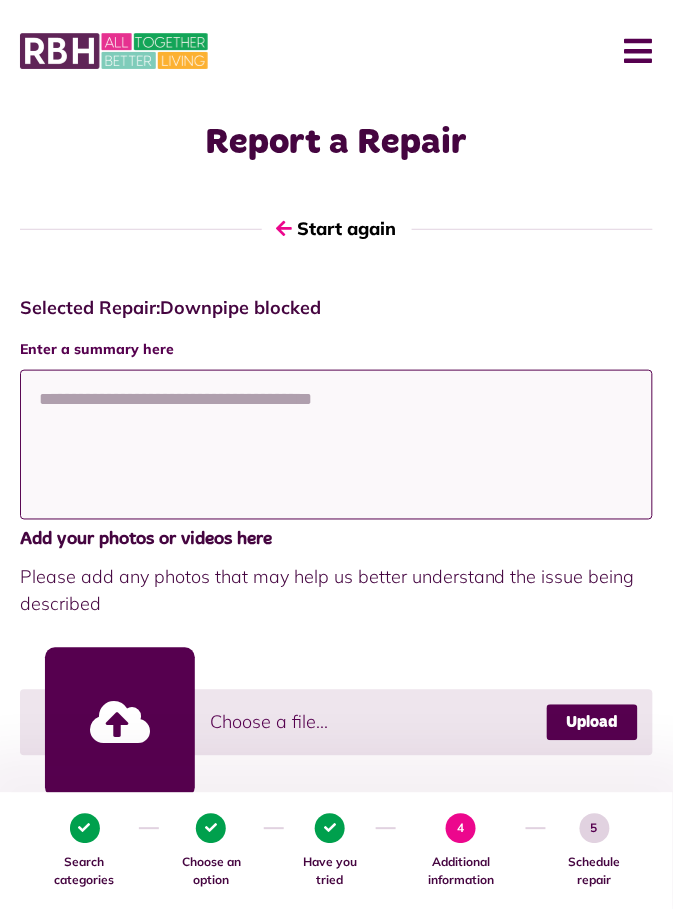 click 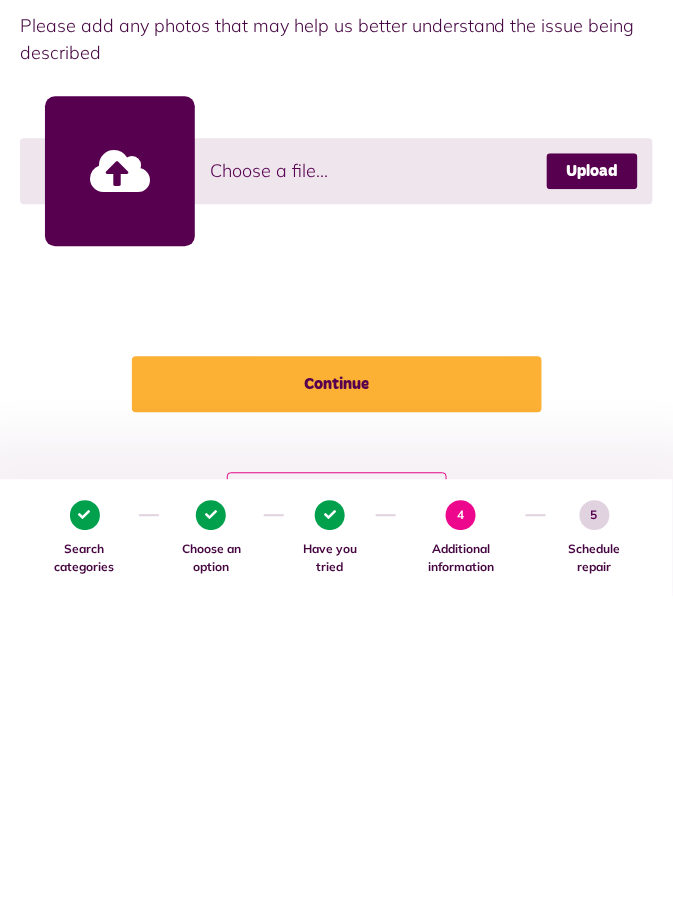 scroll, scrollTop: 240, scrollLeft: 0, axis: vertical 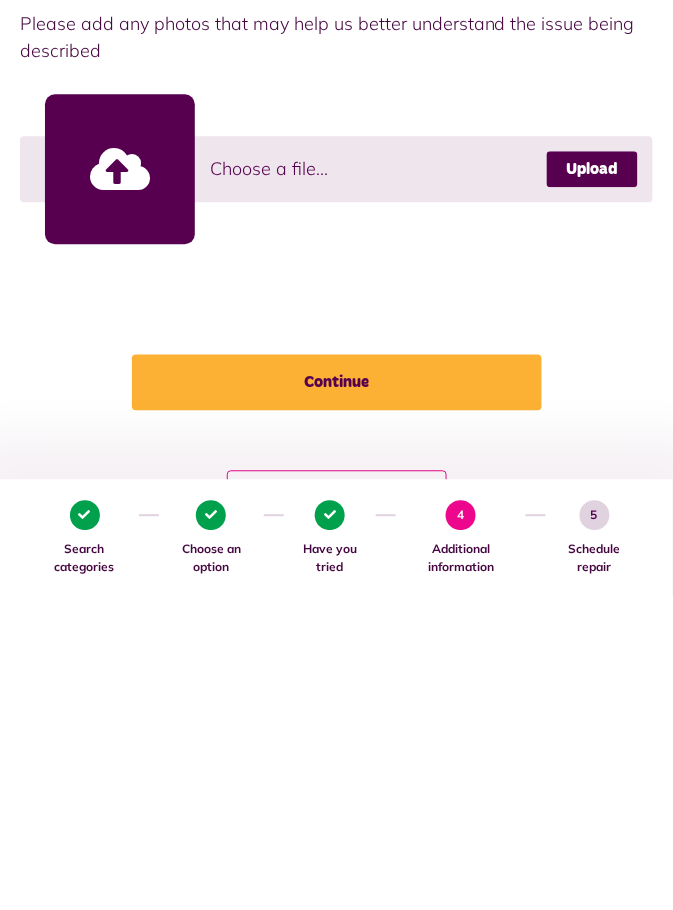 type on "**********" 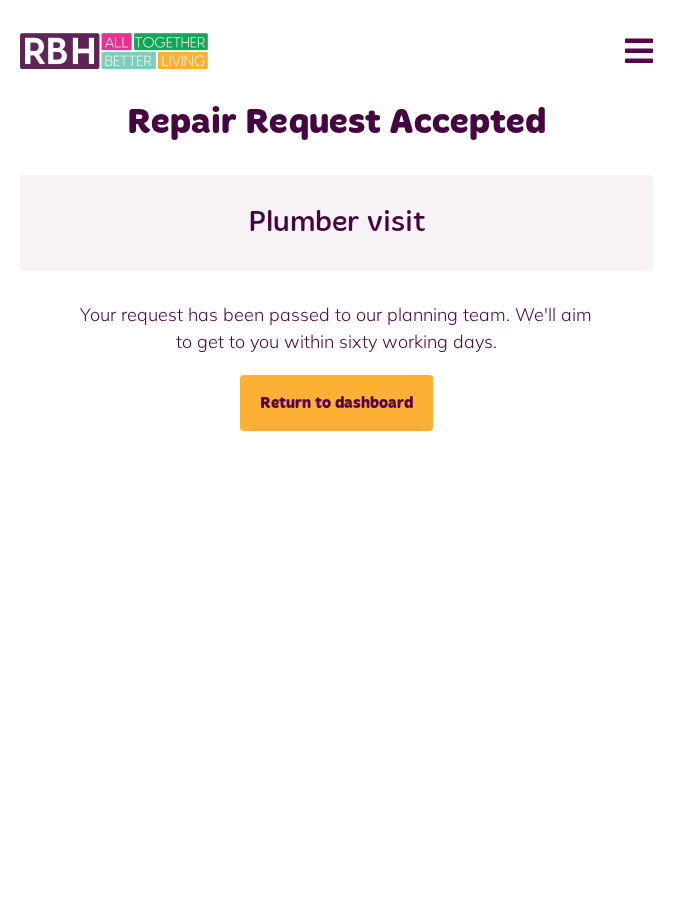 scroll, scrollTop: 0, scrollLeft: 0, axis: both 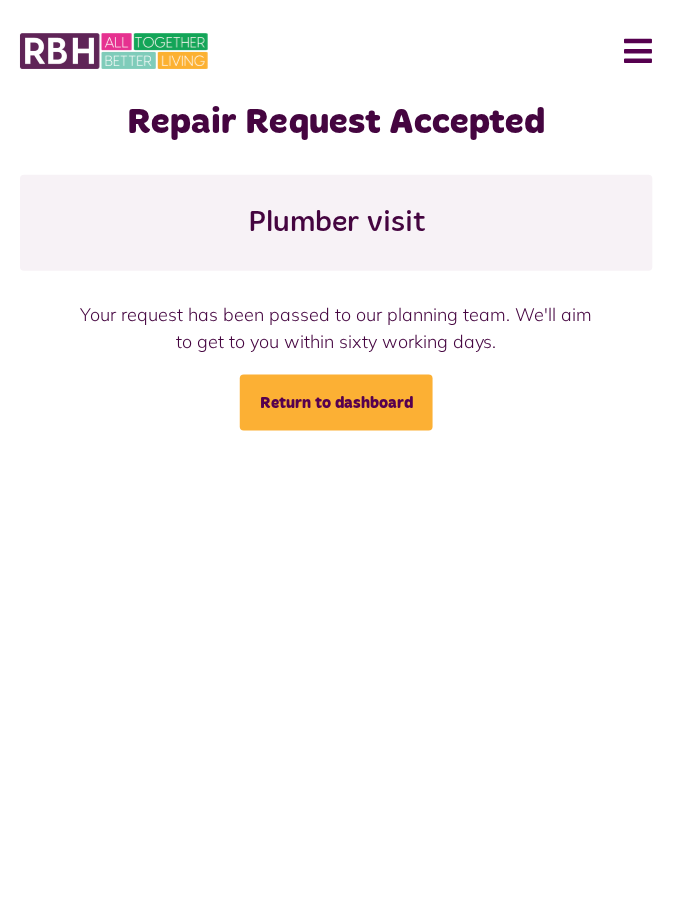 click on "Return to dashboard" at bounding box center (336, 403) 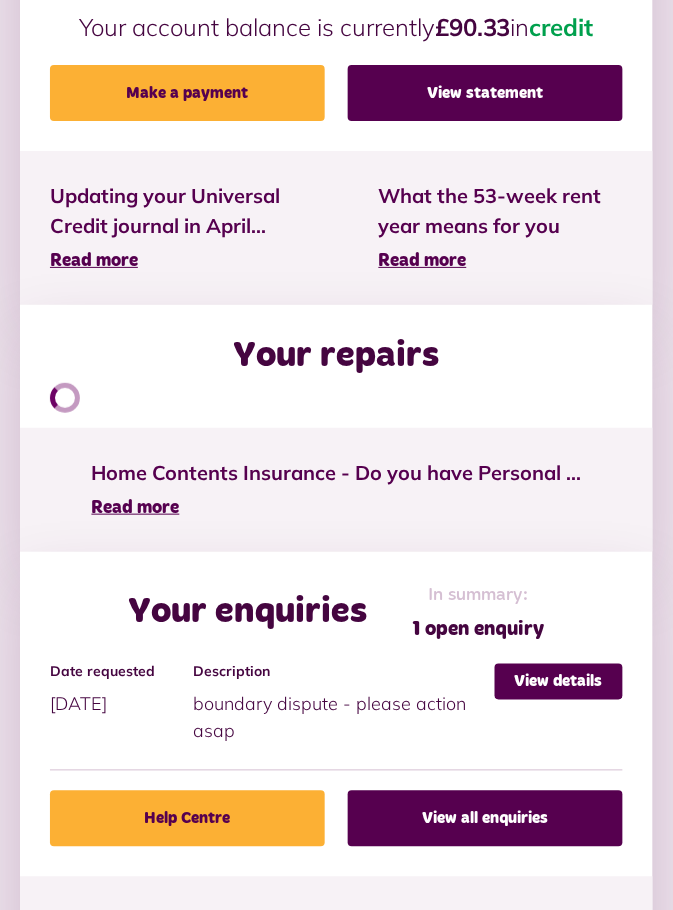 scroll, scrollTop: 829, scrollLeft: 0, axis: vertical 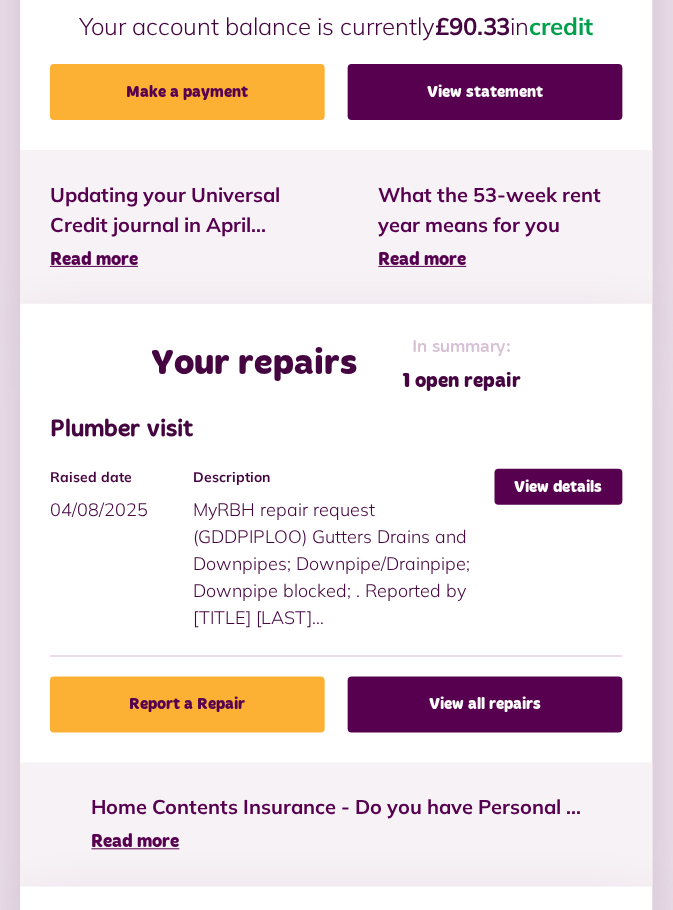 click on "View details" at bounding box center (559, 487) 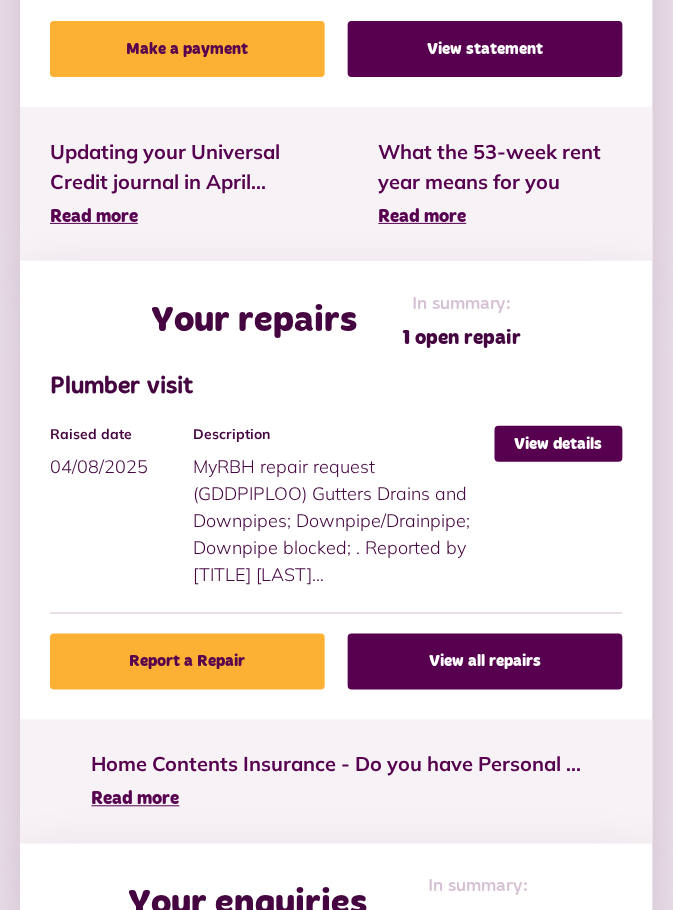 scroll, scrollTop: 925, scrollLeft: 0, axis: vertical 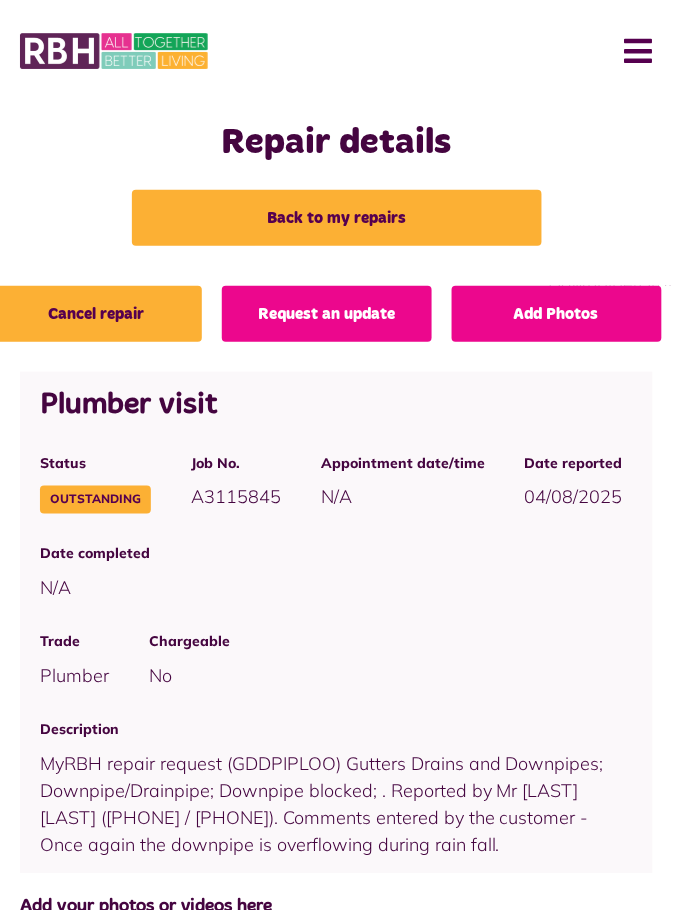 click on "Menu" at bounding box center [631, 51] 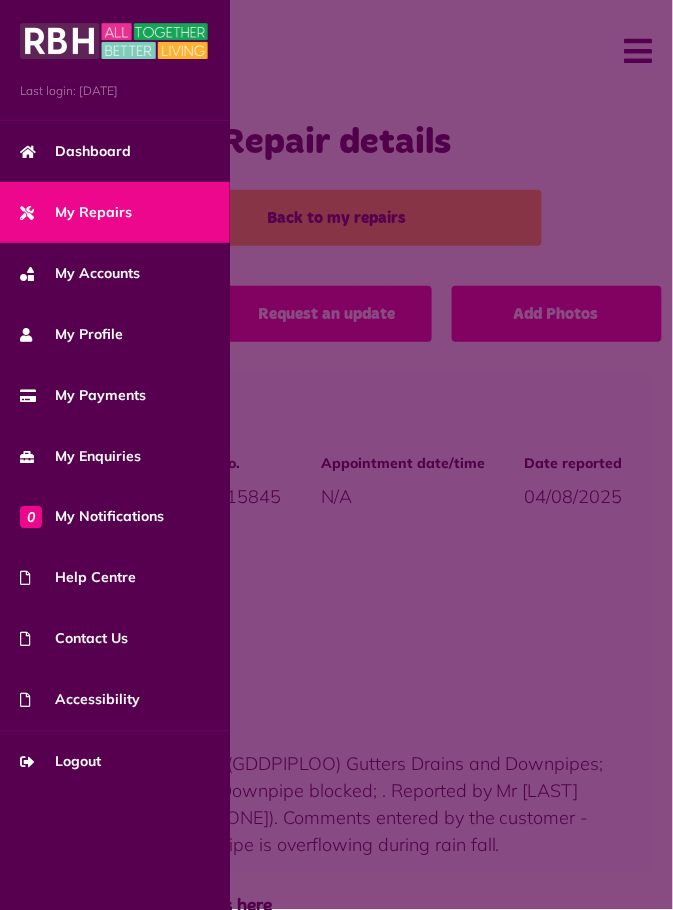 click on "Logout" at bounding box center [60, 762] 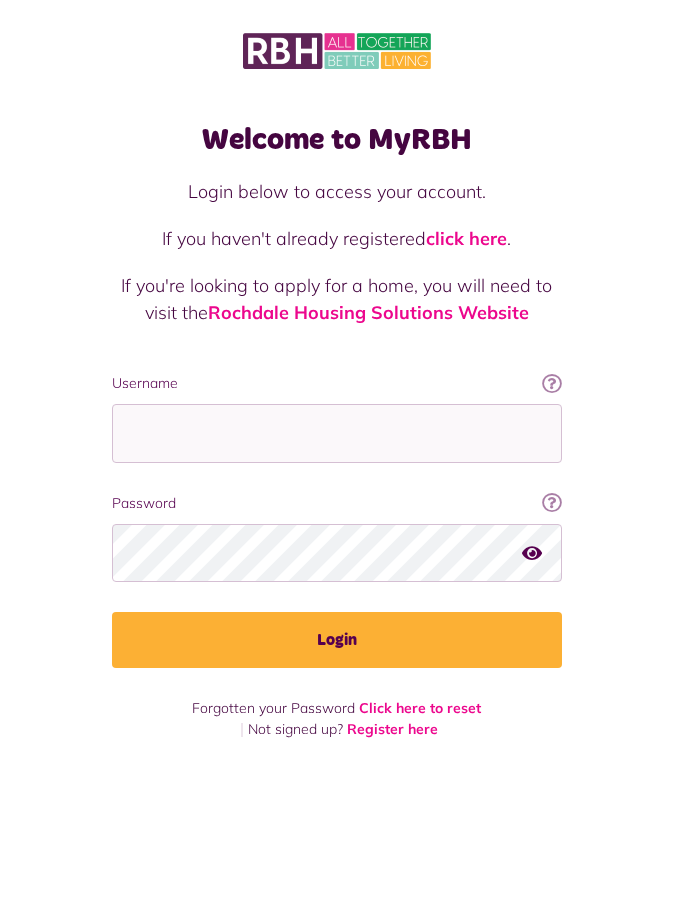 scroll, scrollTop: 0, scrollLeft: 0, axis: both 